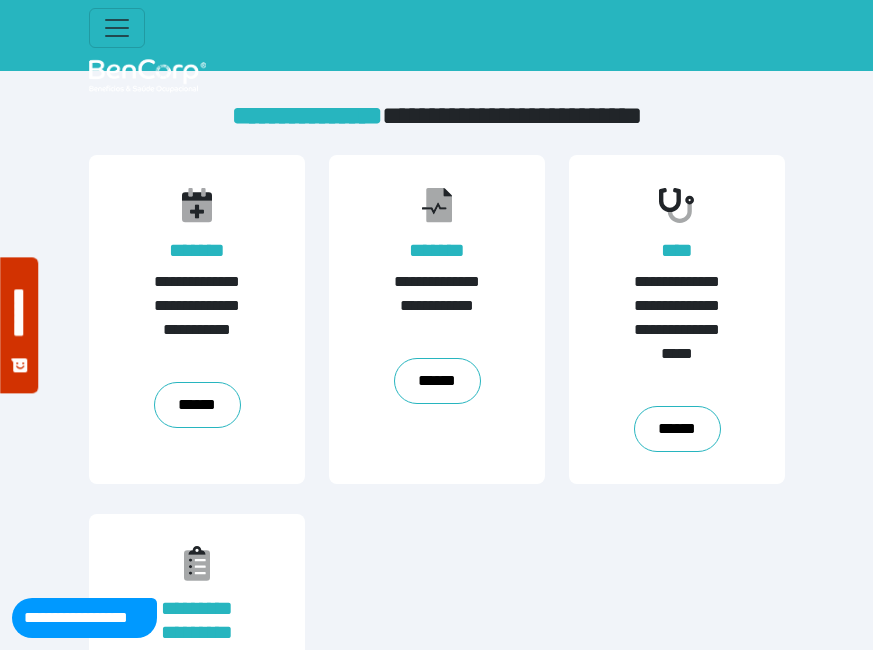 scroll, scrollTop: 236, scrollLeft: 0, axis: vertical 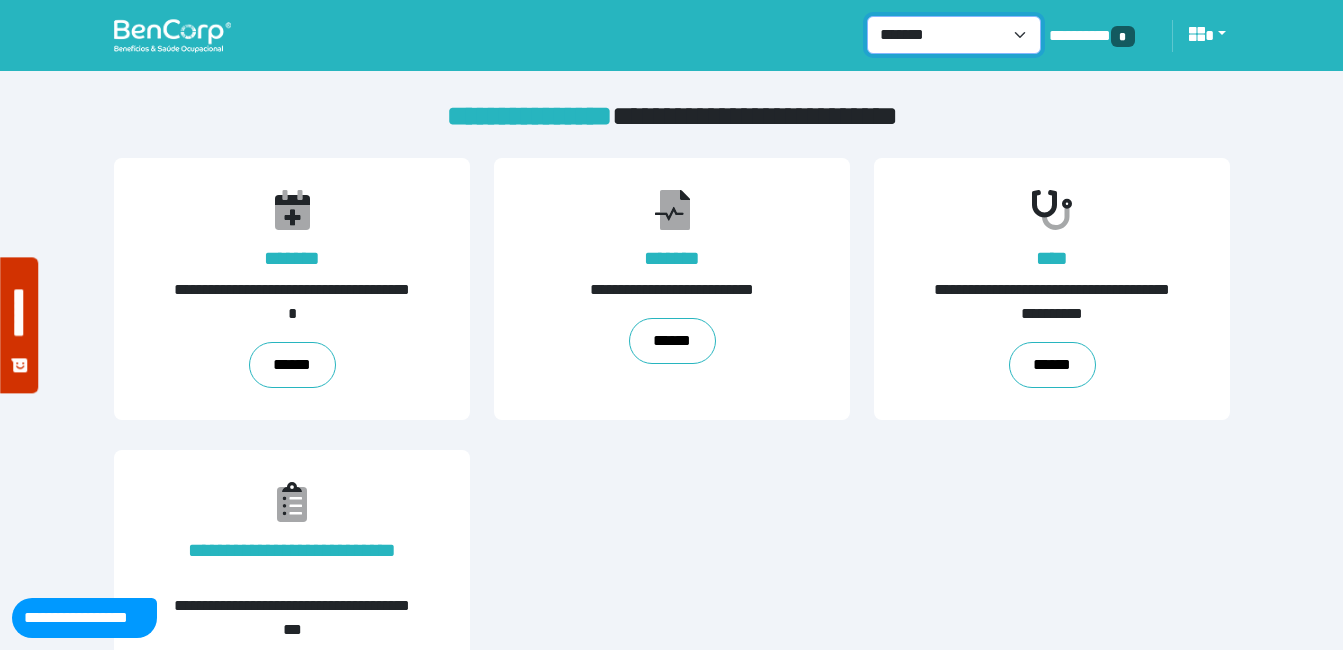 click on "**********" at bounding box center [954, 35] 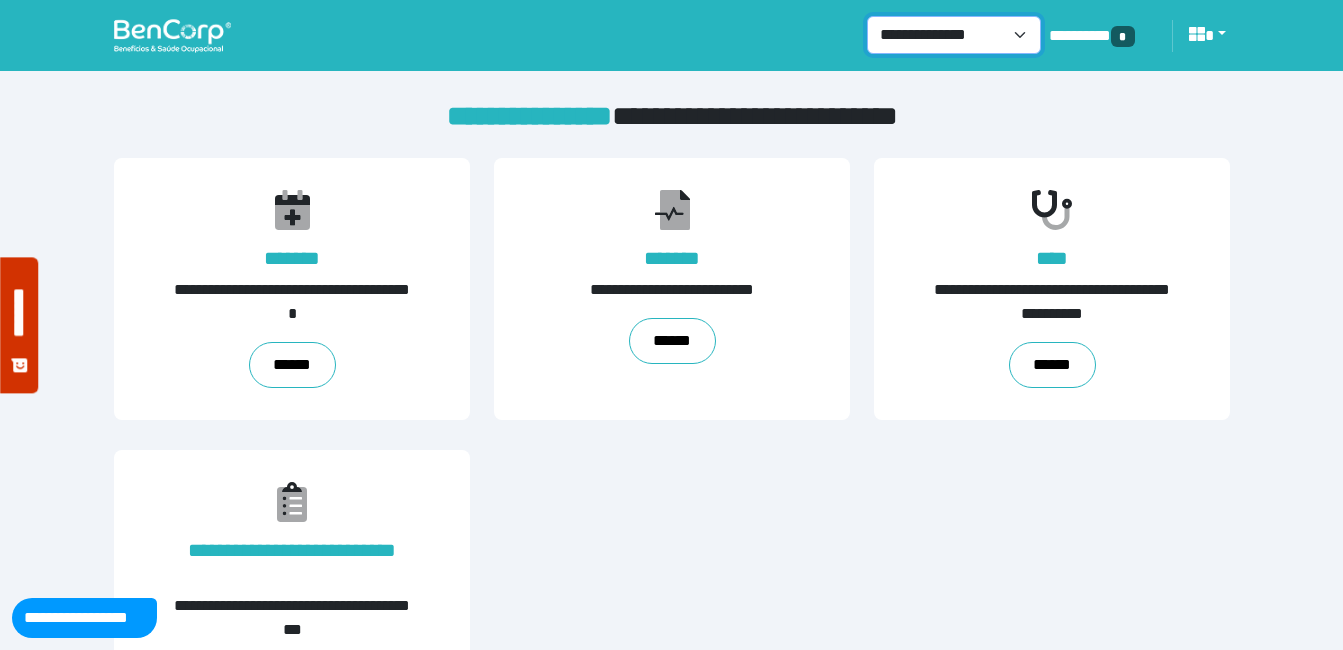 click on "**********" at bounding box center (954, 35) 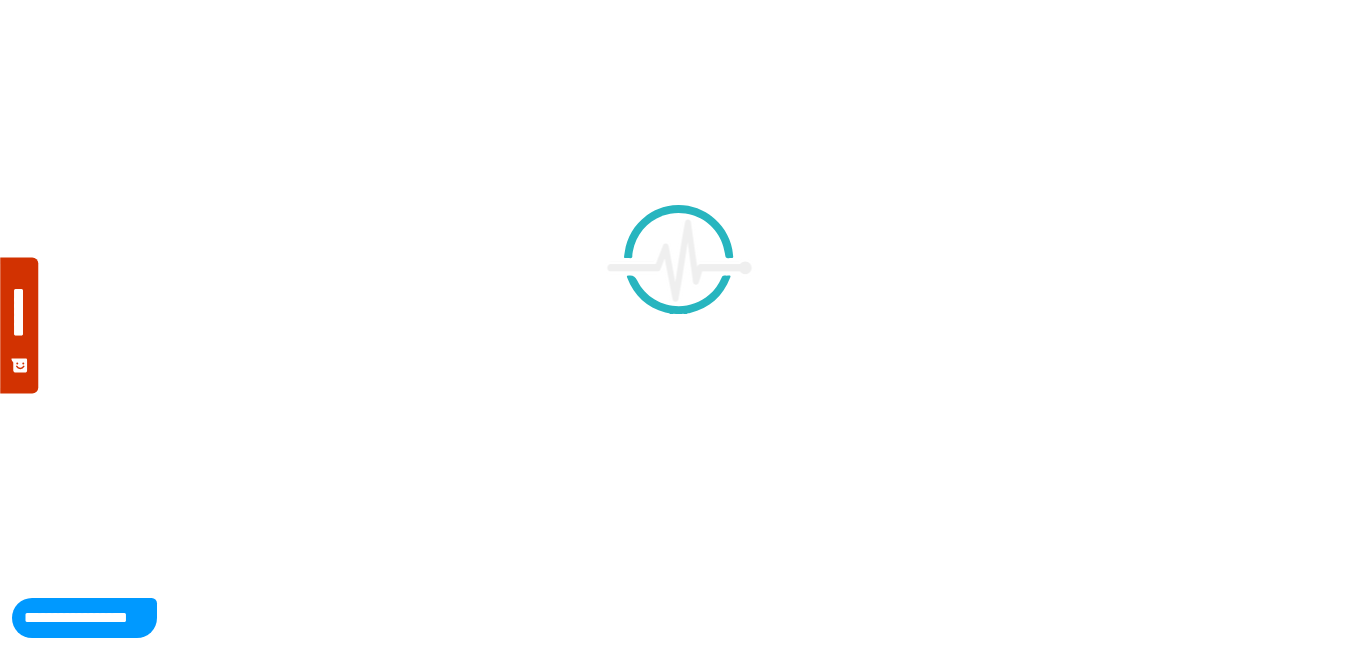 scroll, scrollTop: 0, scrollLeft: 0, axis: both 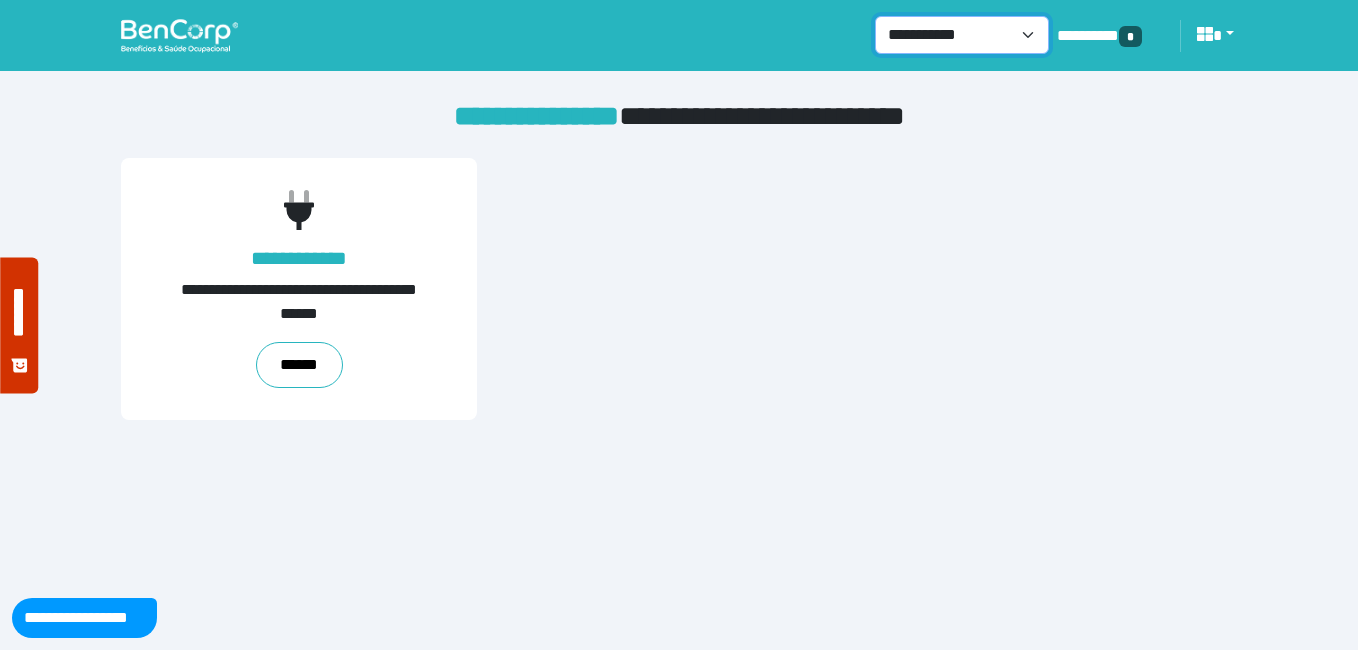 click on "**********" at bounding box center (962, 35) 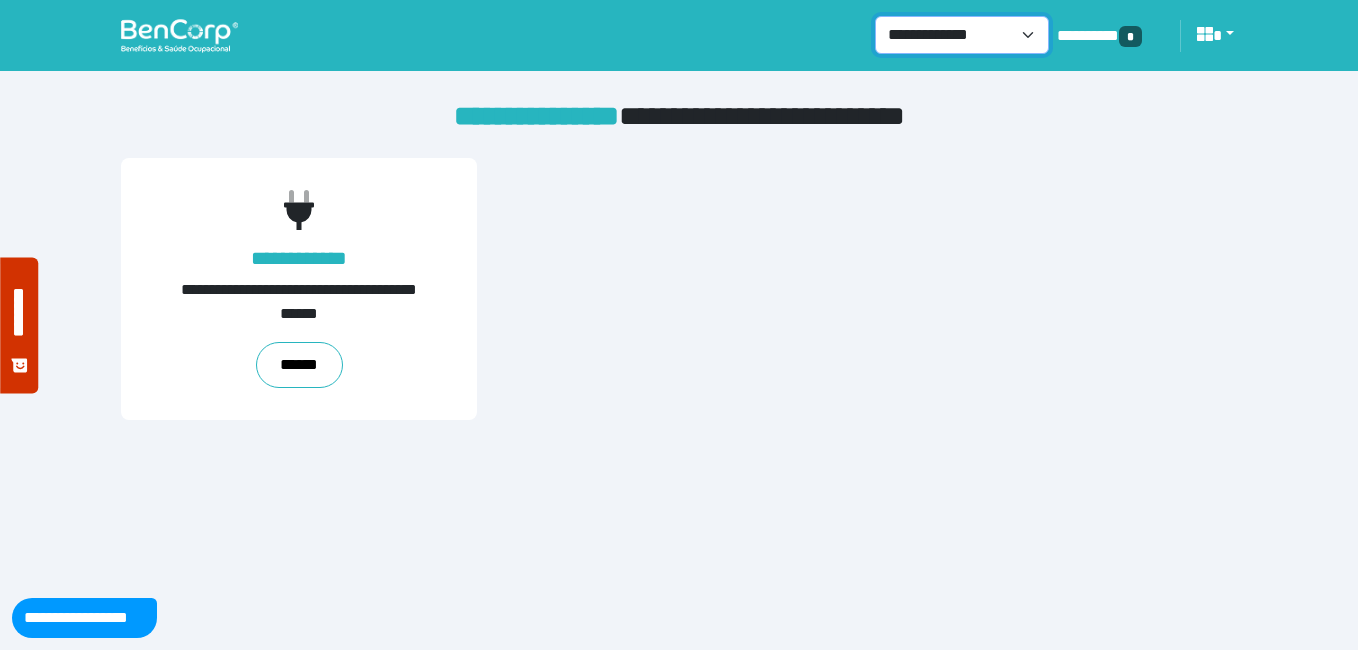 click on "**********" at bounding box center (962, 35) 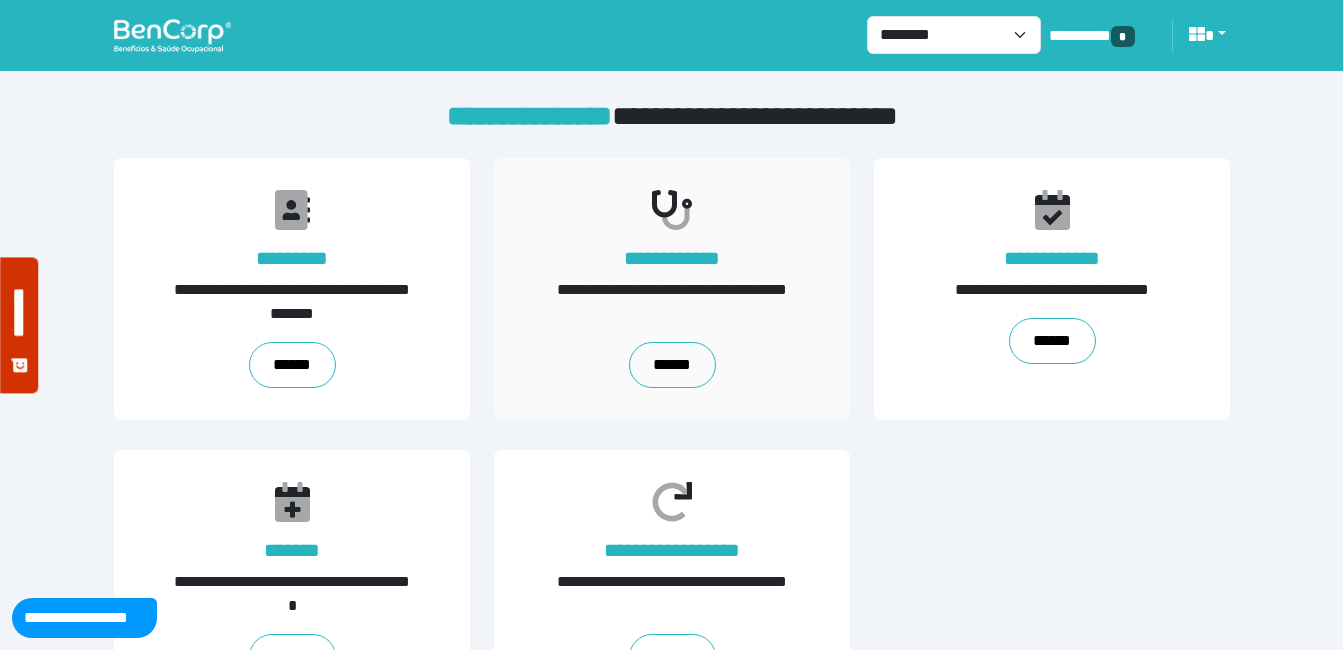 scroll, scrollTop: 82, scrollLeft: 0, axis: vertical 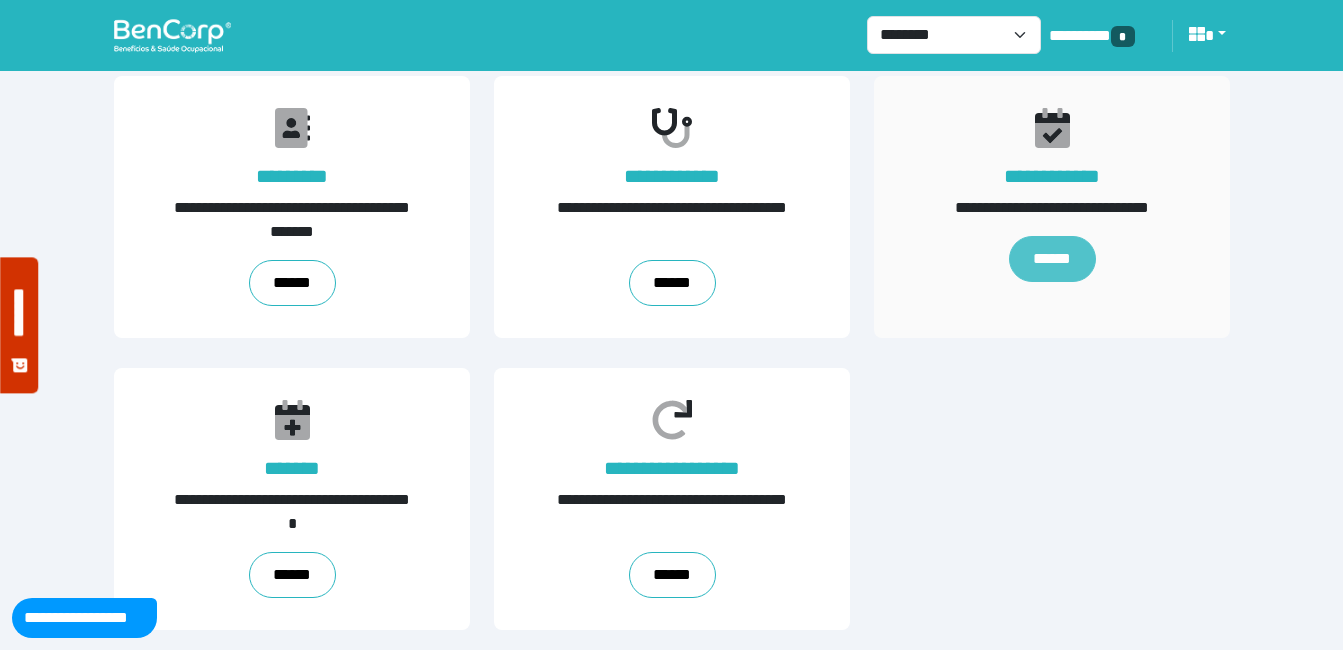 click on "[NAME]" at bounding box center (1051, 259) 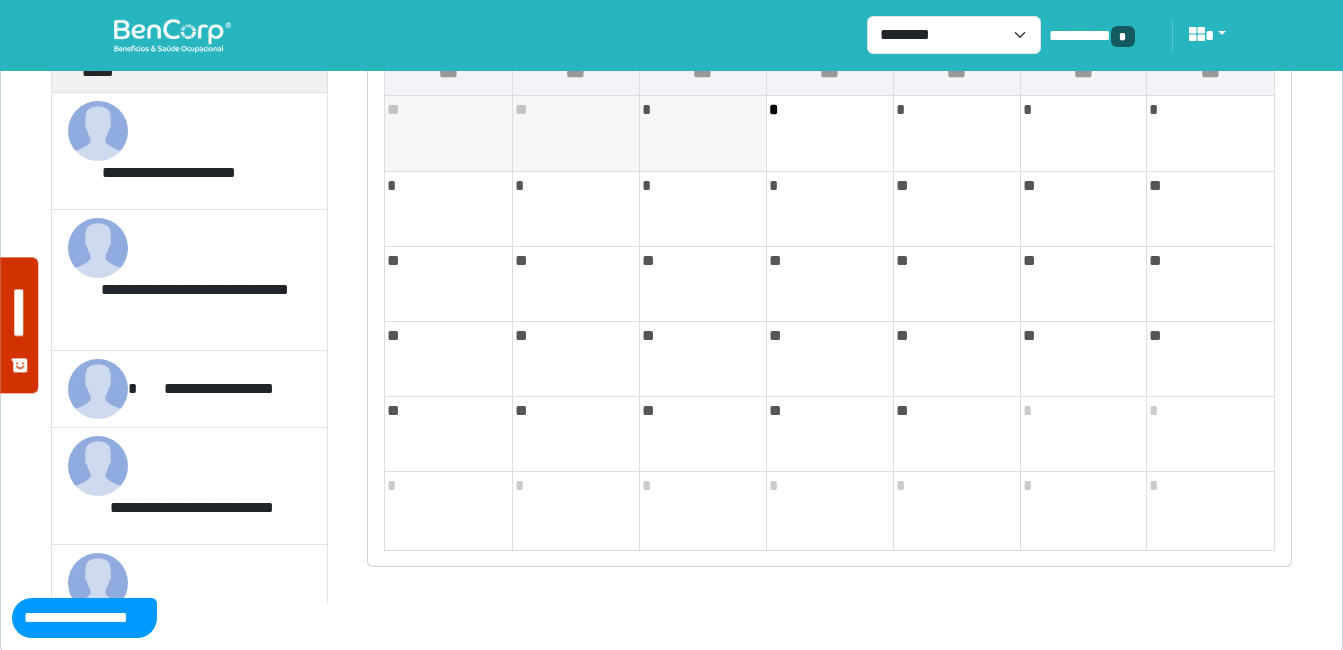 scroll, scrollTop: 0, scrollLeft: 0, axis: both 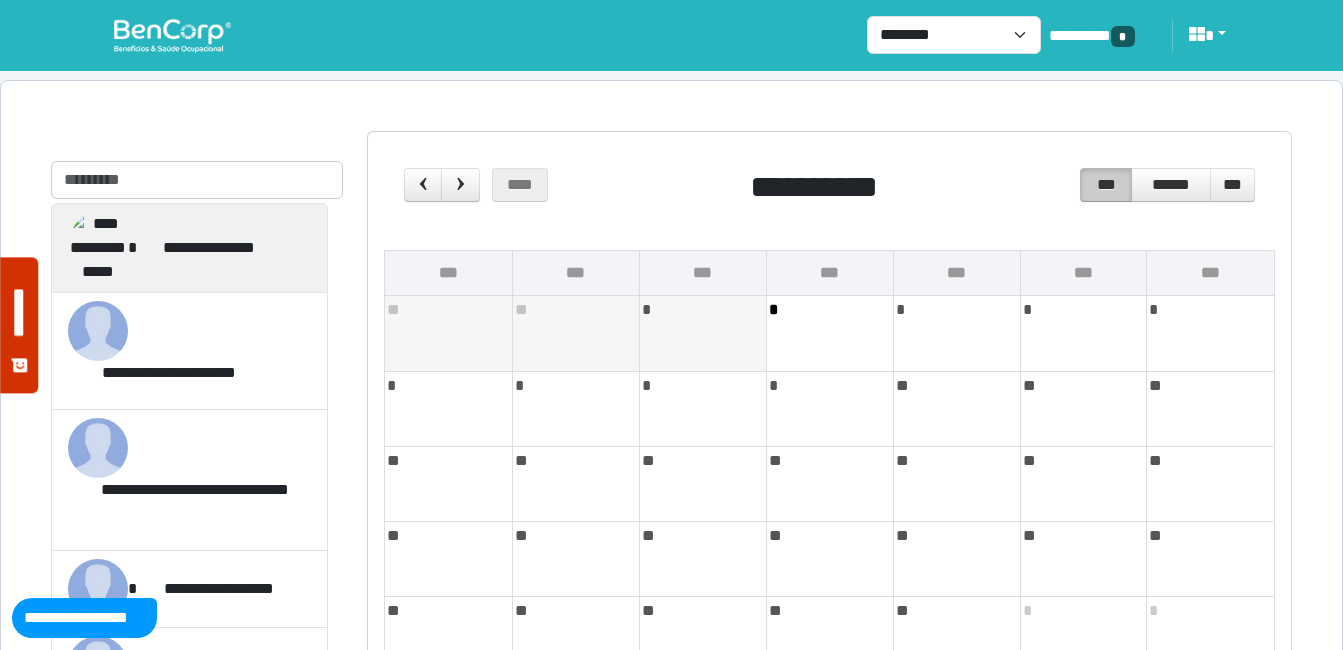 click on "**********" at bounding box center (189, 248) 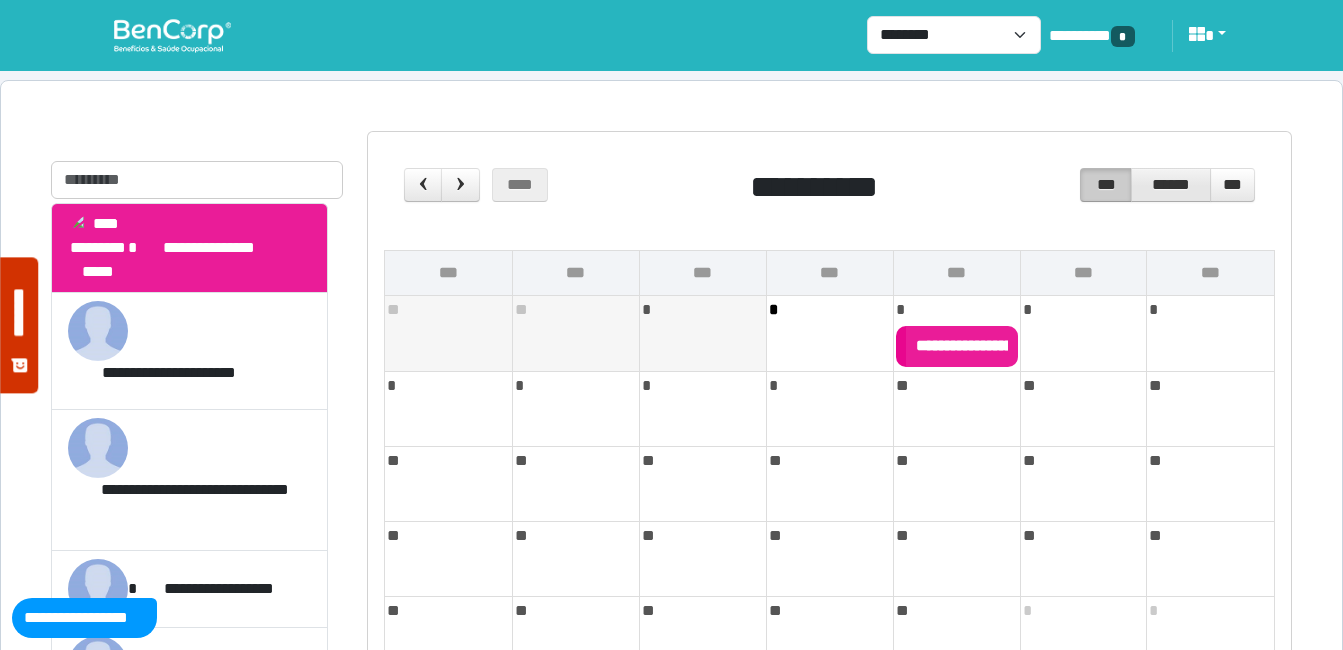 click on "******" at bounding box center [1171, 185] 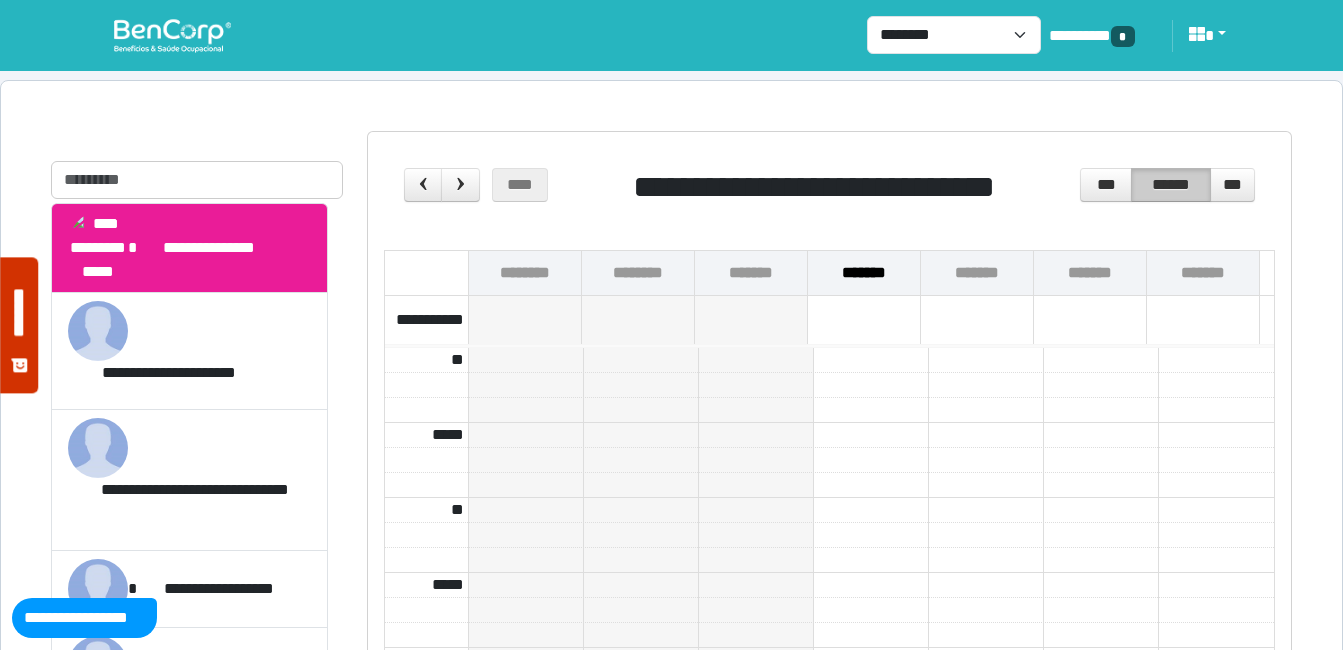 scroll, scrollTop: 901, scrollLeft: 0, axis: vertical 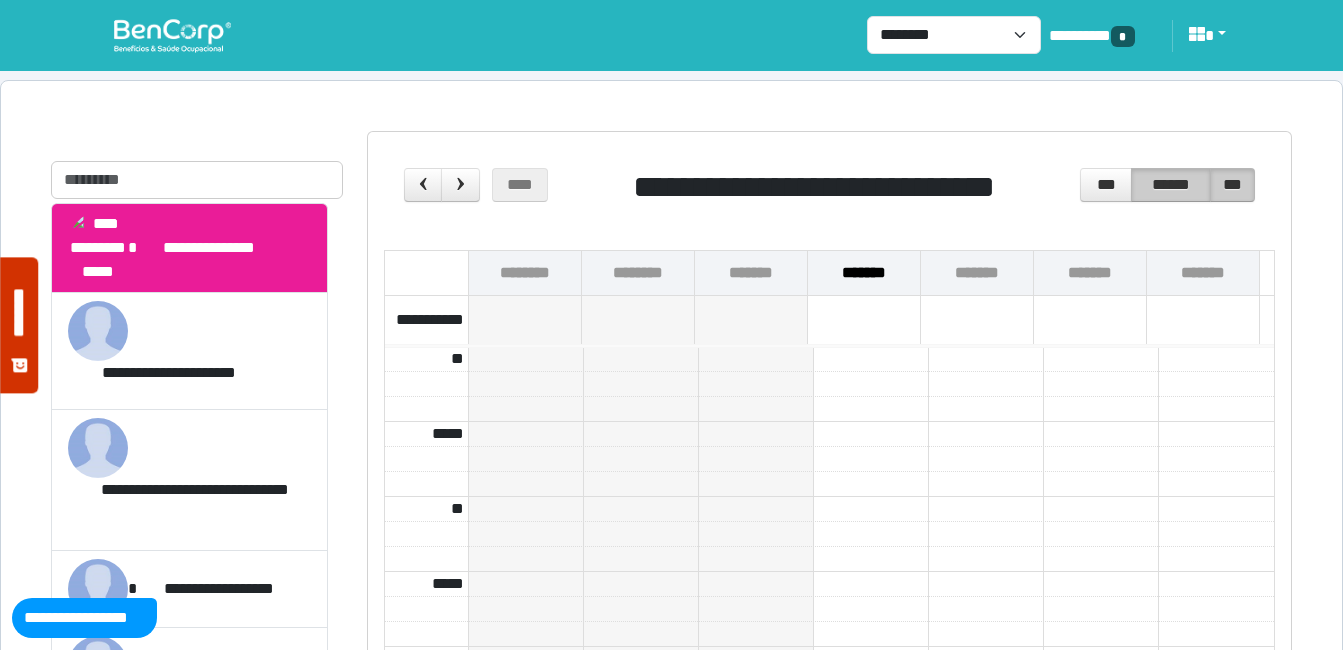 click on "***" at bounding box center (1232, 185) 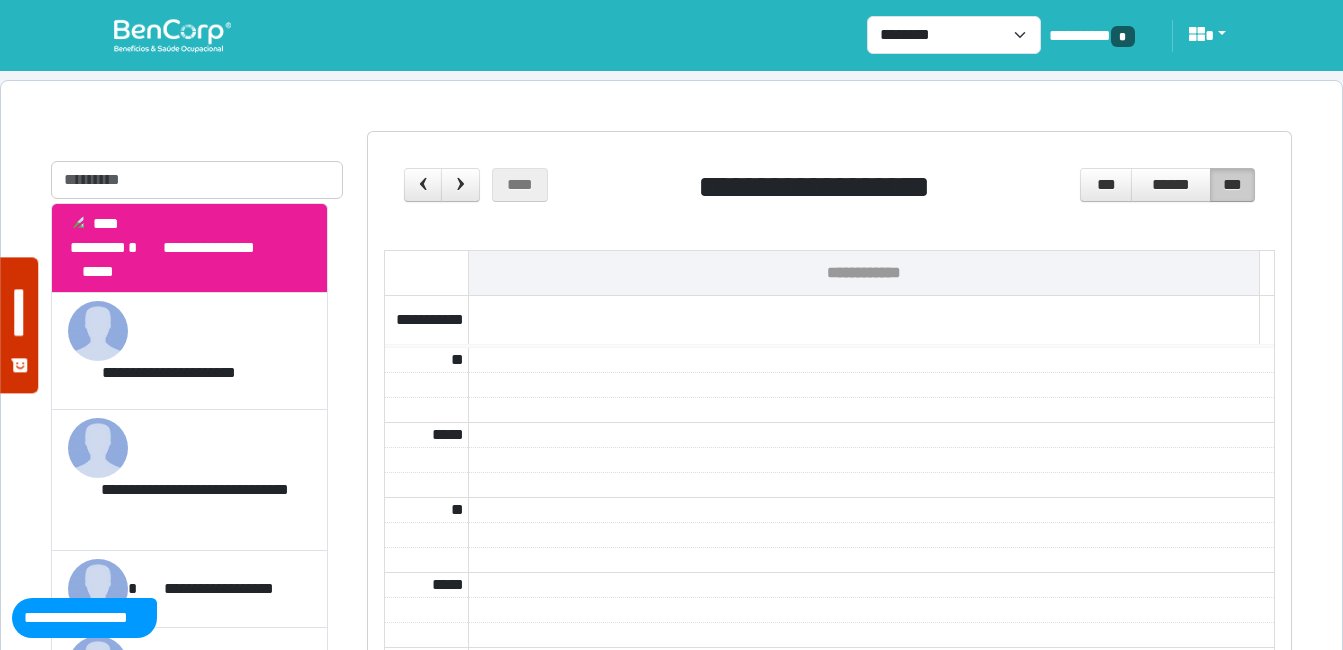 scroll, scrollTop: 901, scrollLeft: 0, axis: vertical 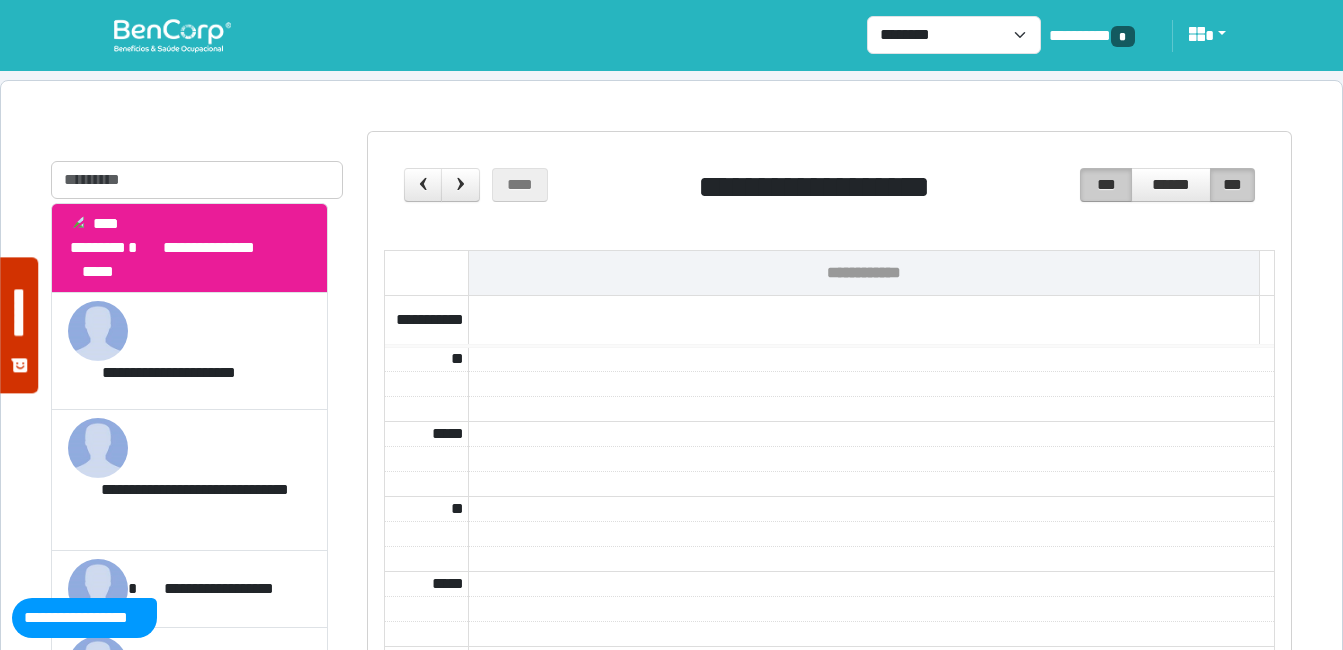 click on "***" at bounding box center [1105, 185] 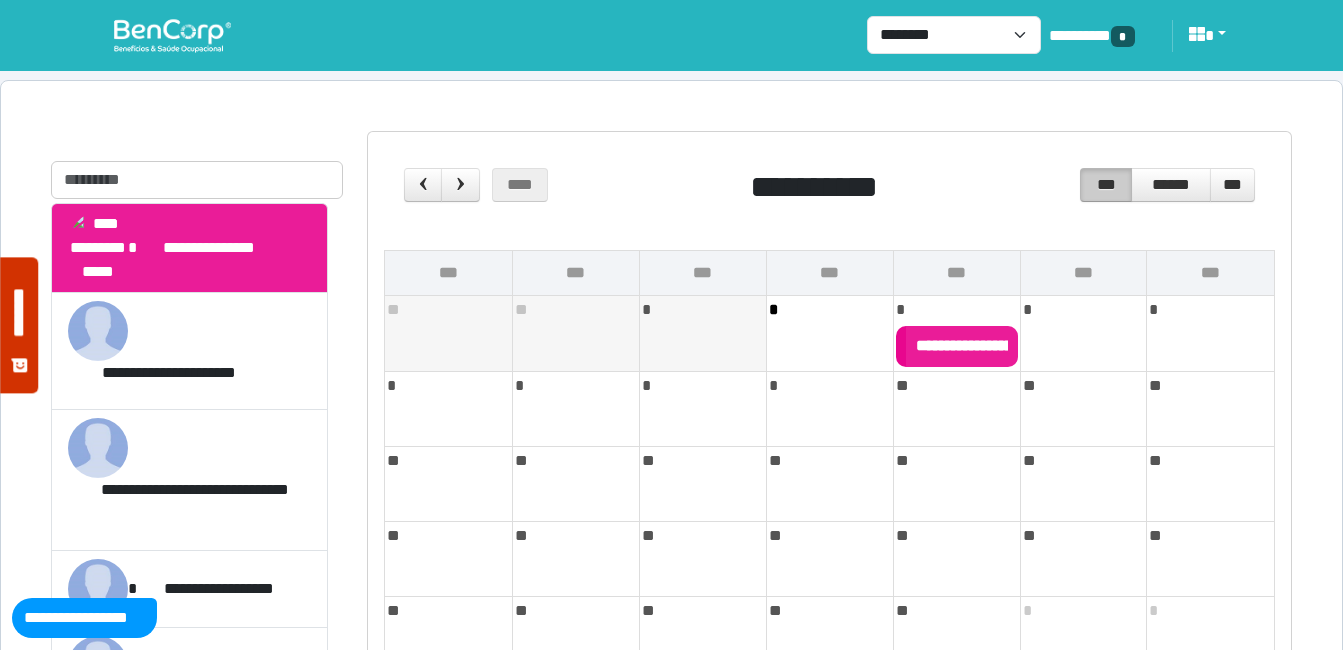 click on "**********" at bounding box center (1046, 345) 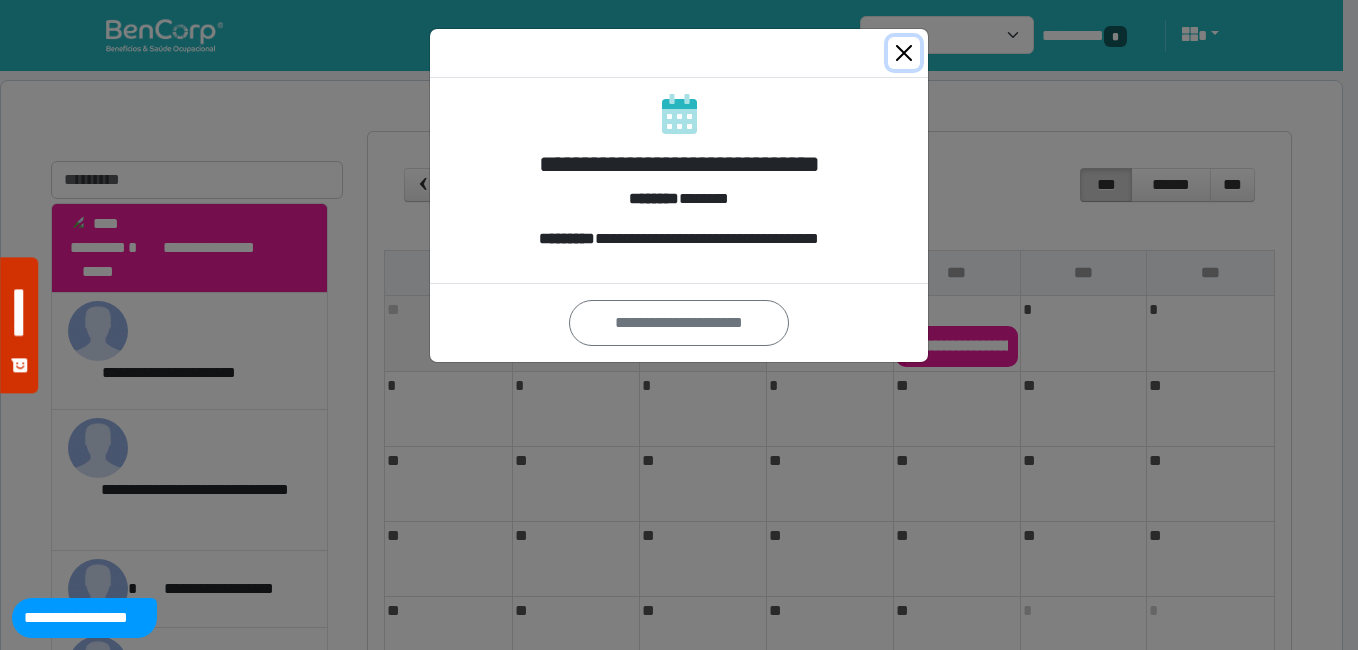 drag, startPoint x: 906, startPoint y: 55, endPoint x: 847, endPoint y: 74, distance: 61.983868 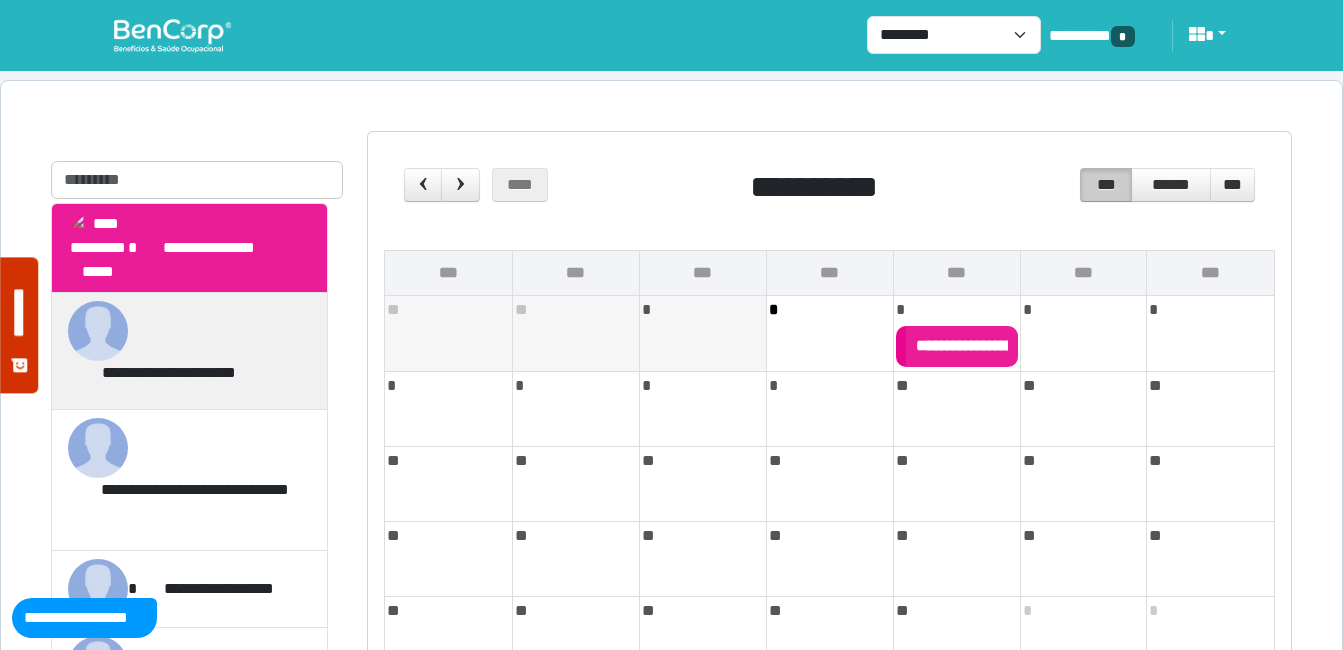 click on "**********" at bounding box center [189, 351] 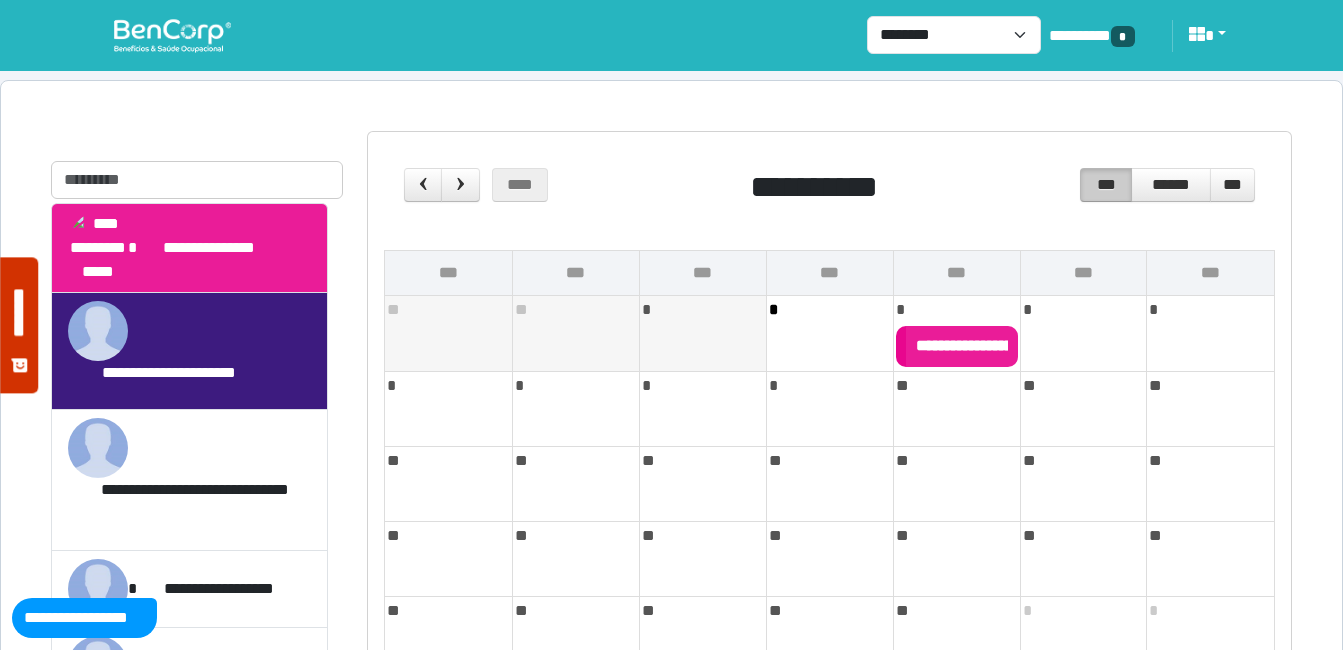 click on "**********" at bounding box center [208, 248] 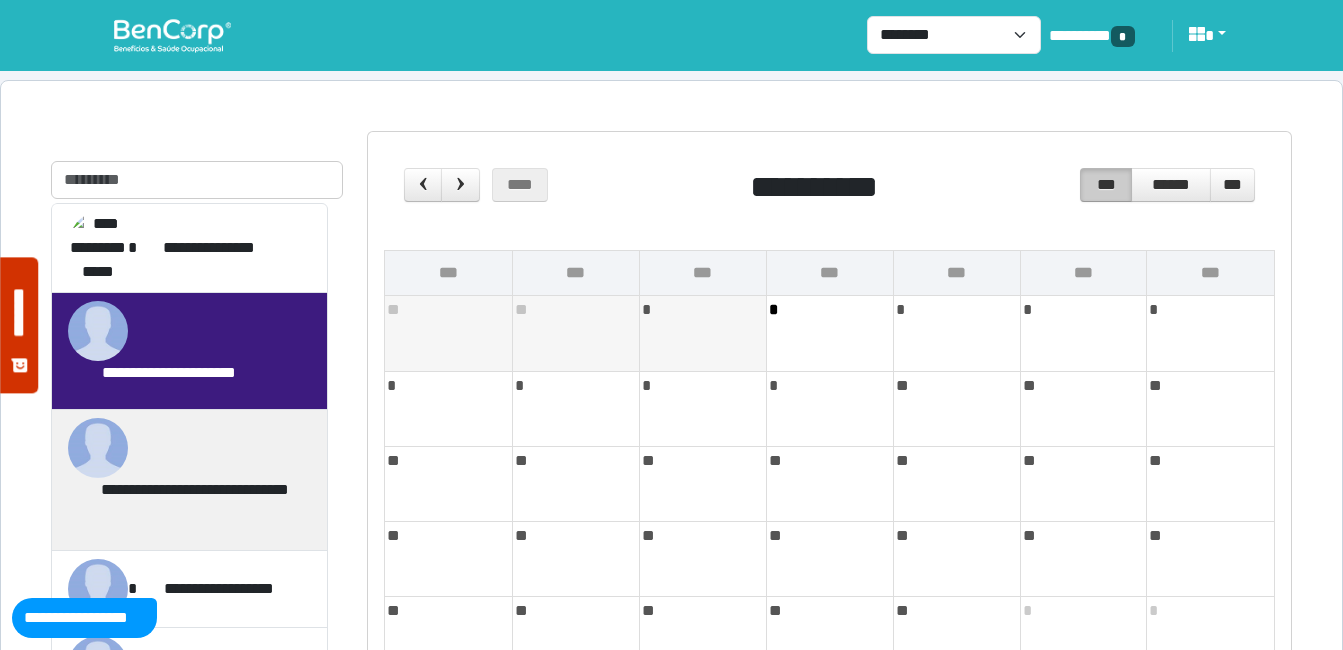 click on "**********" at bounding box center [189, 480] 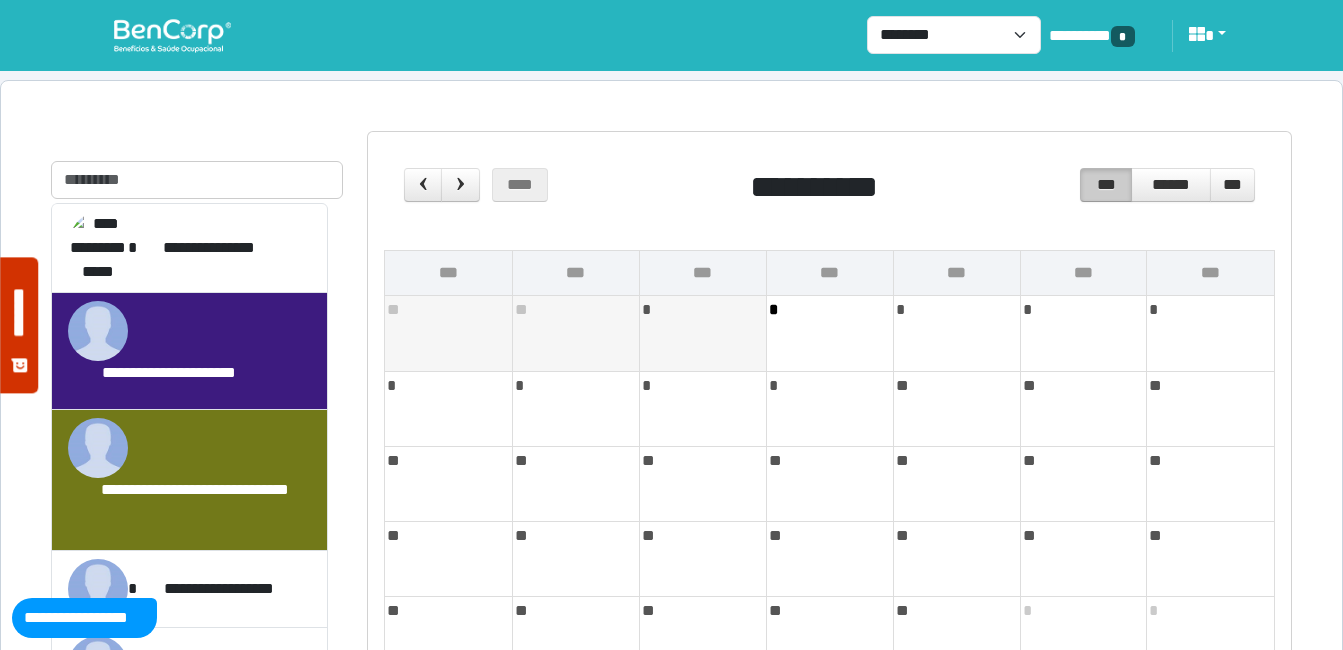 click on "**********" at bounding box center (189, 351) 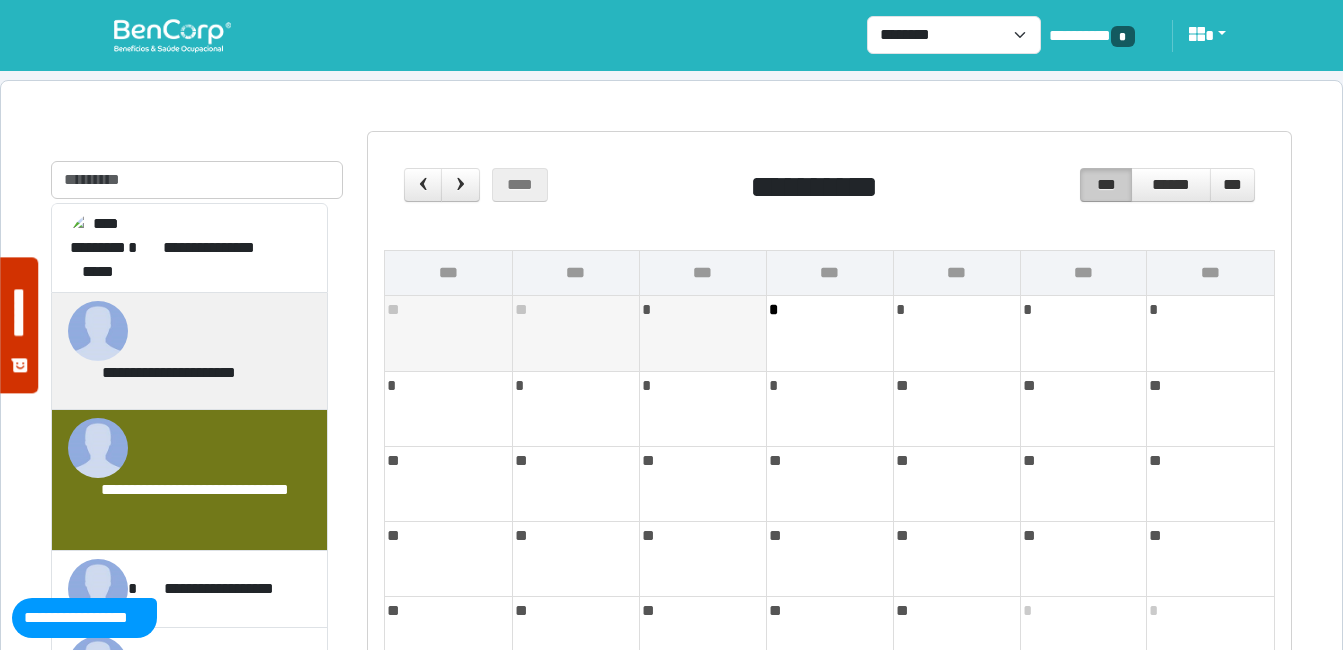 click on "**********" at bounding box center (189, 351) 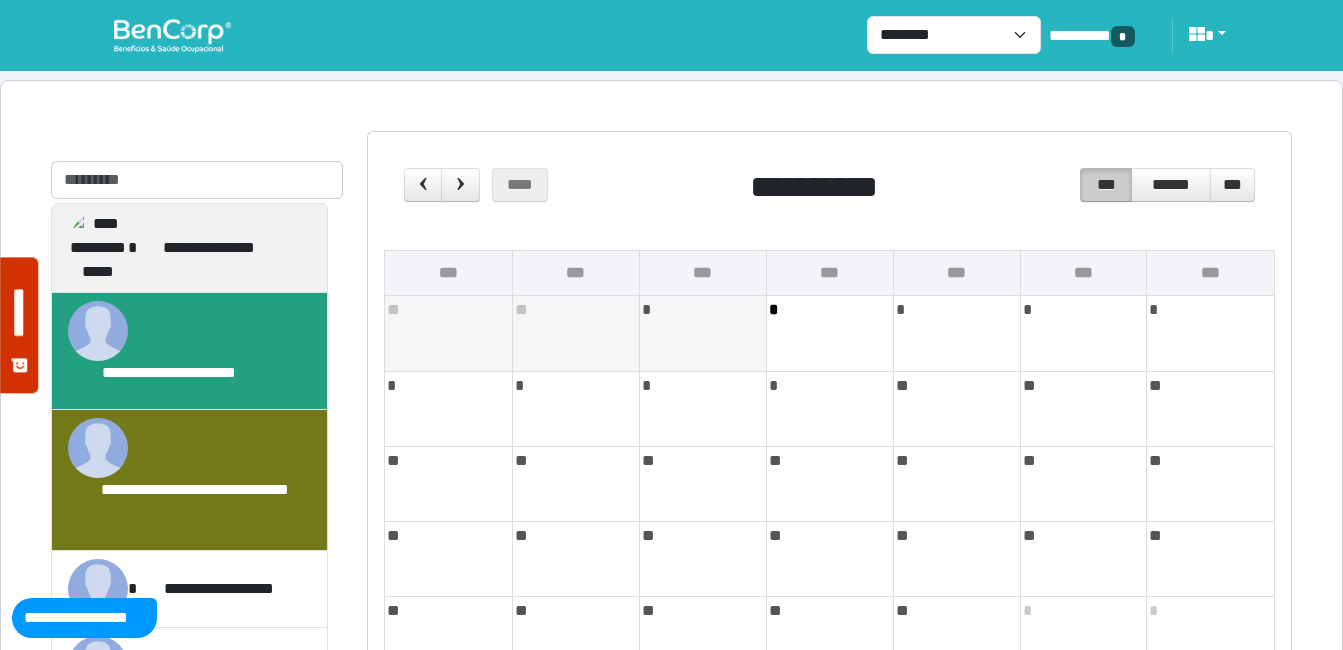 click on "**********" at bounding box center (189, 248) 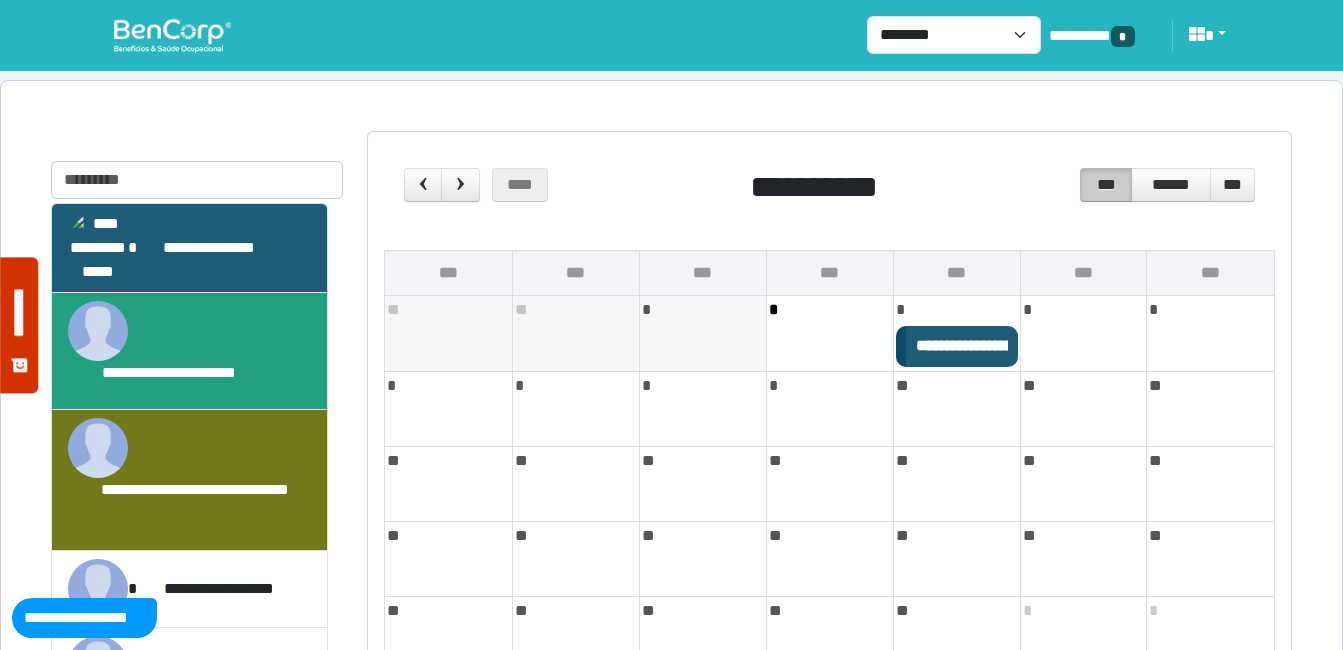 click on "**********" at bounding box center [189, 480] 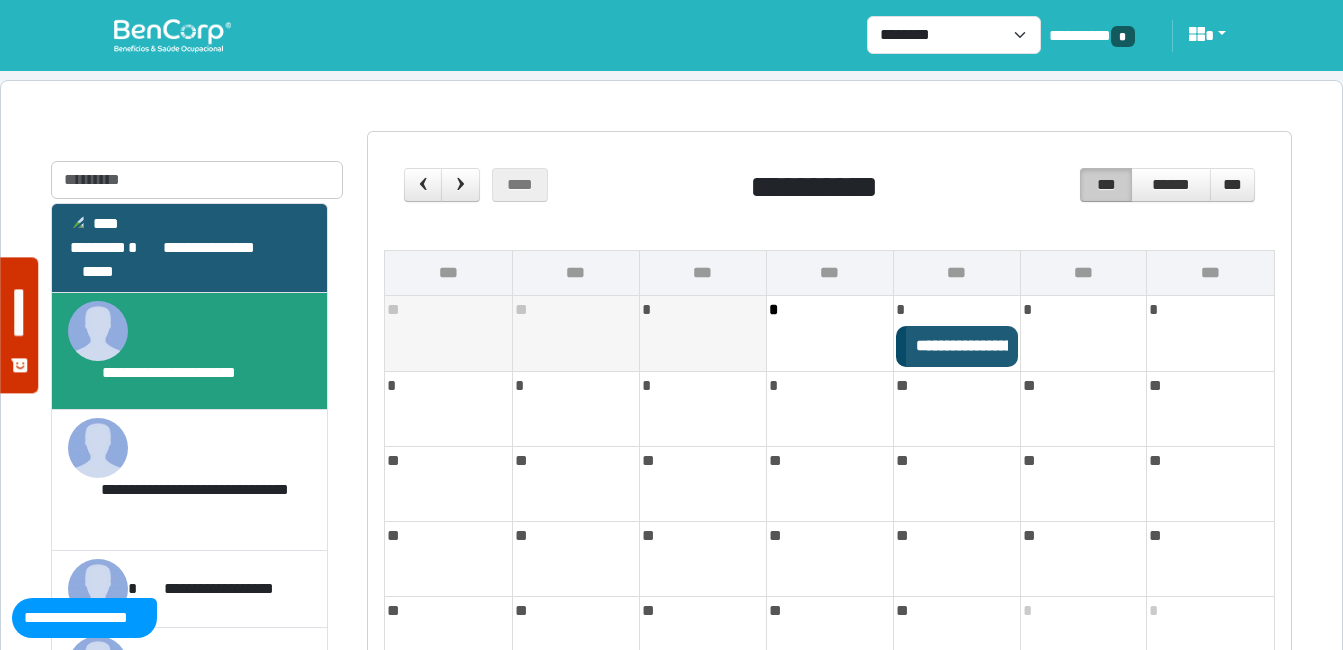 click on "**********" at bounding box center [189, 351] 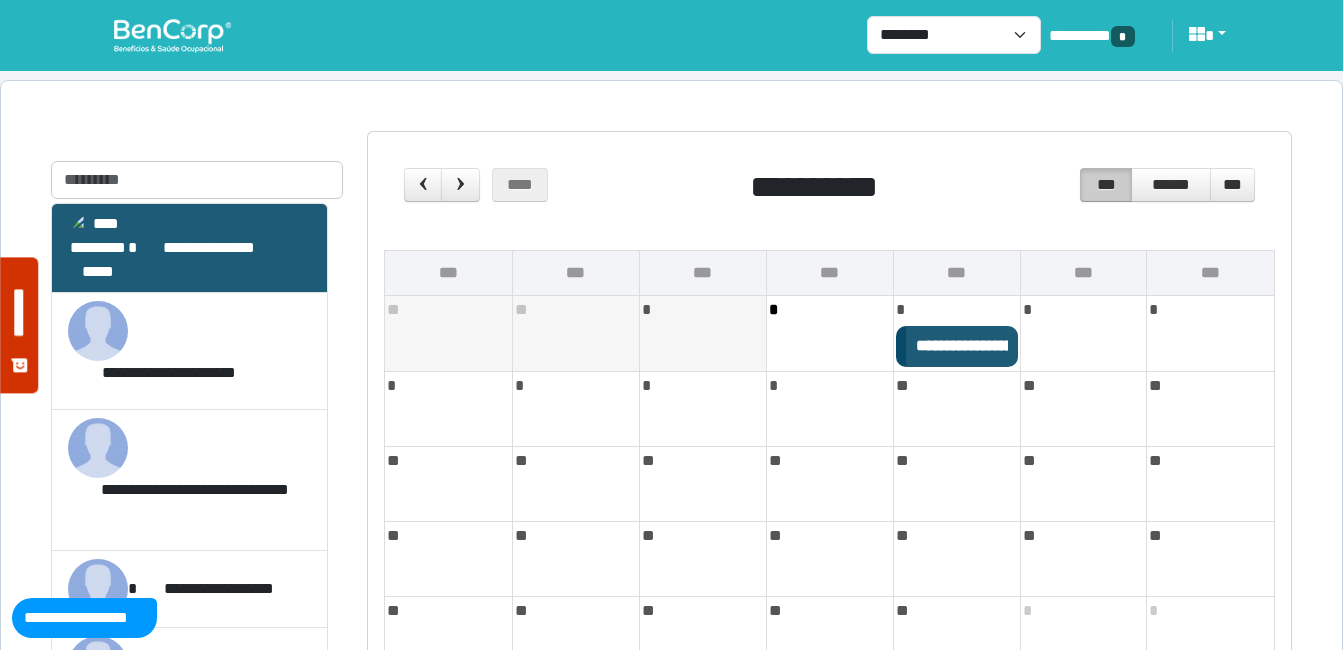 click on "**********" at bounding box center (189, 248) 